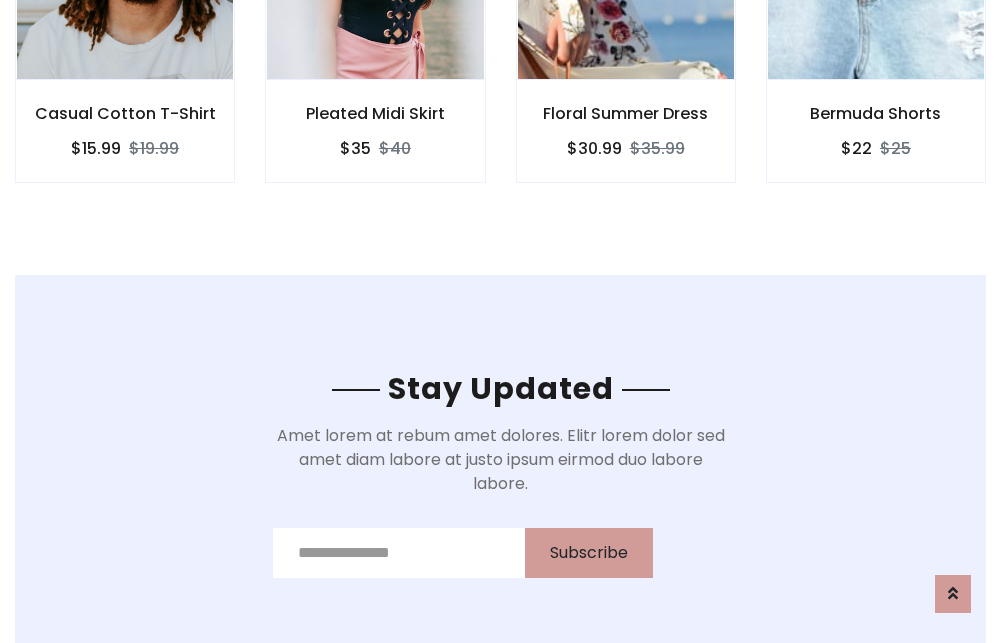 scroll, scrollTop: 3012, scrollLeft: 0, axis: vertical 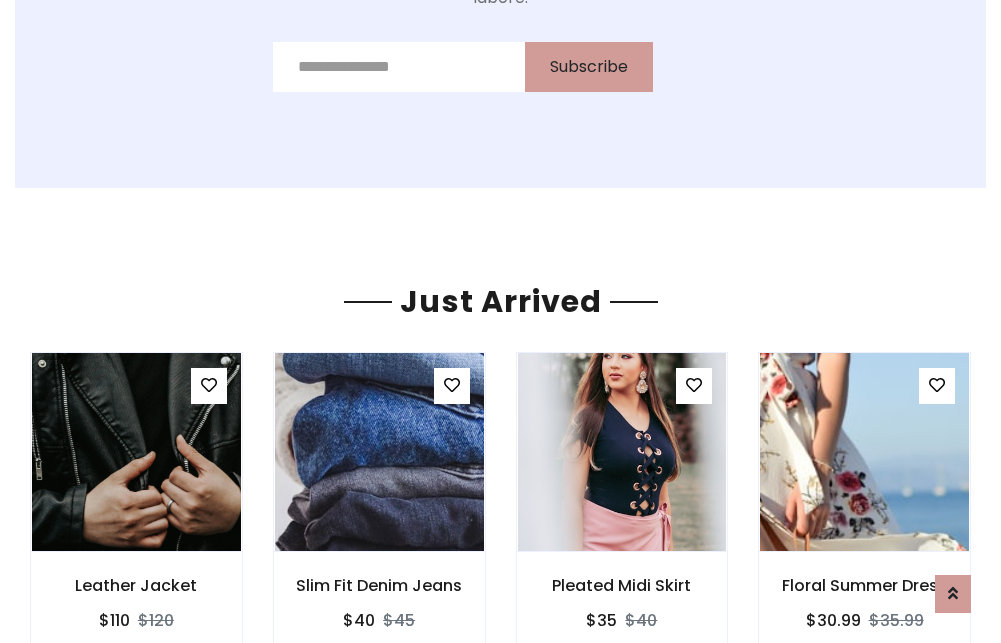click on "Floral Summer Dress
$30.99
$35.99" at bounding box center [626, -441] 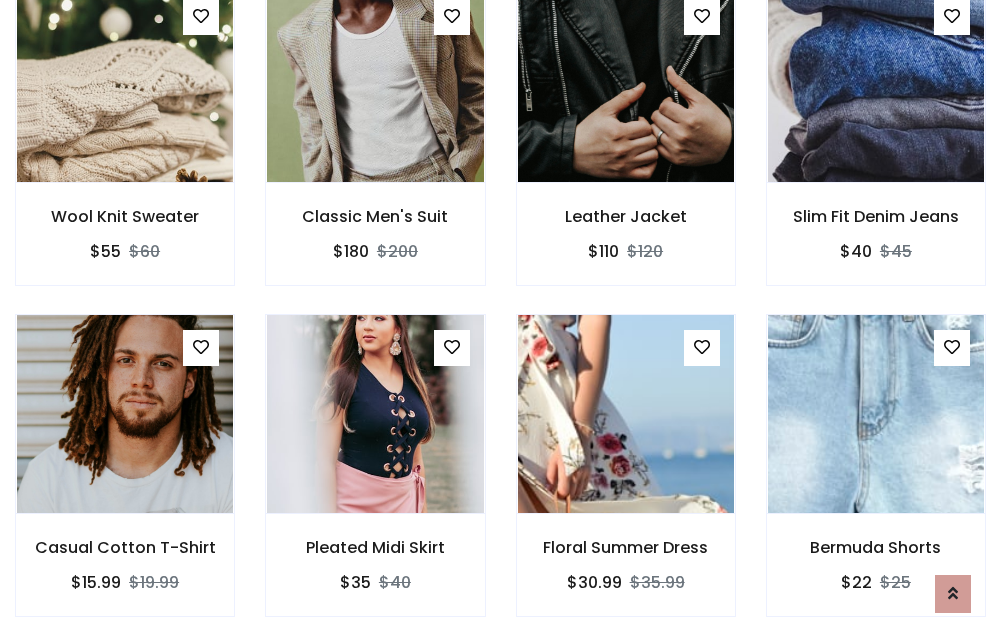 click on "Floral Summer Dress
$30.99
$35.99" at bounding box center (626, 479) 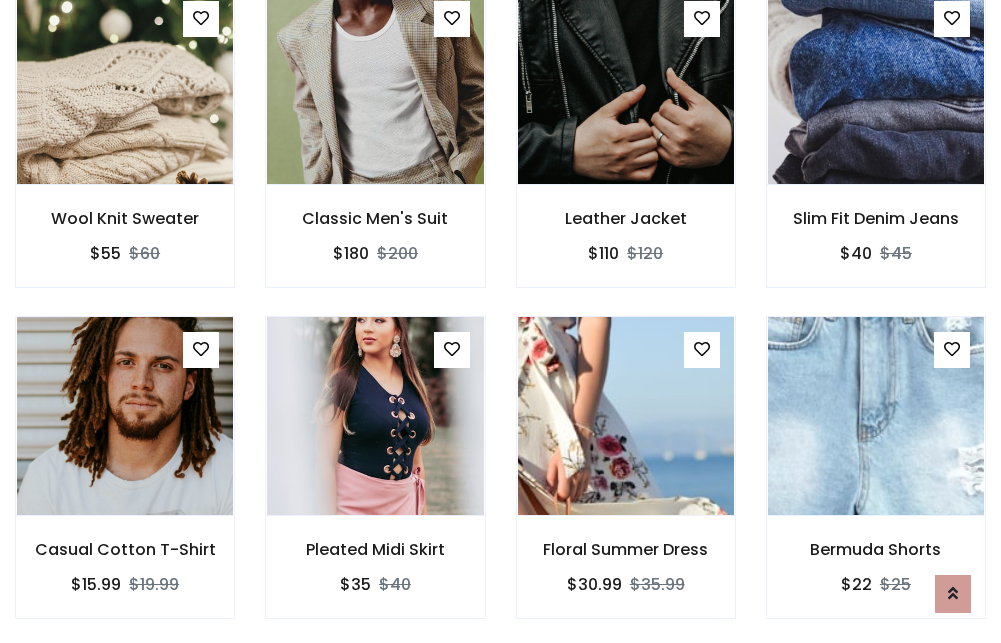 click on "Floral Summer Dress
$30.99
$35.99" at bounding box center (626, 481) 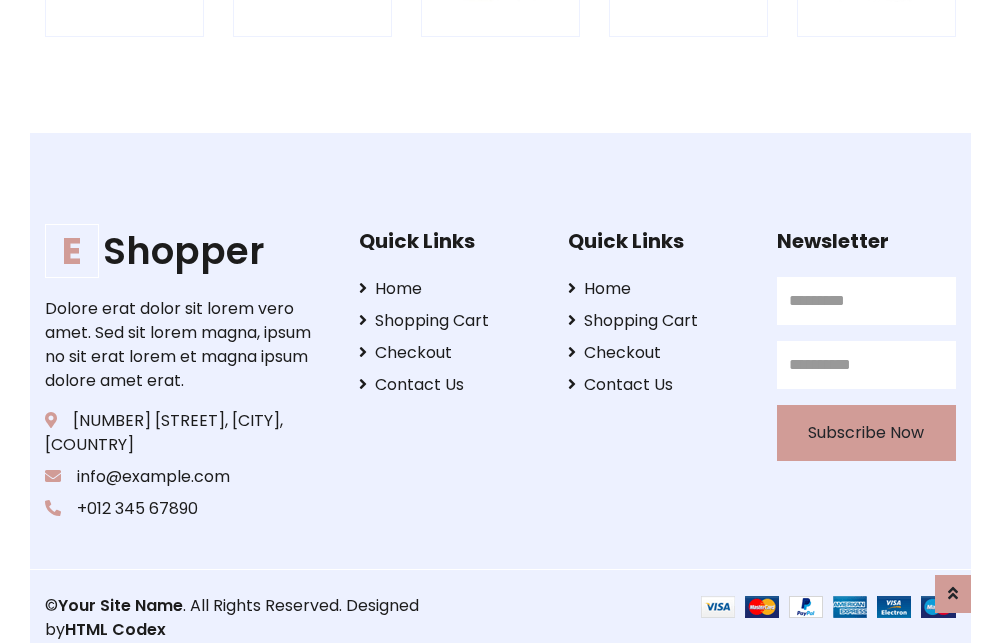 scroll, scrollTop: 3807, scrollLeft: 0, axis: vertical 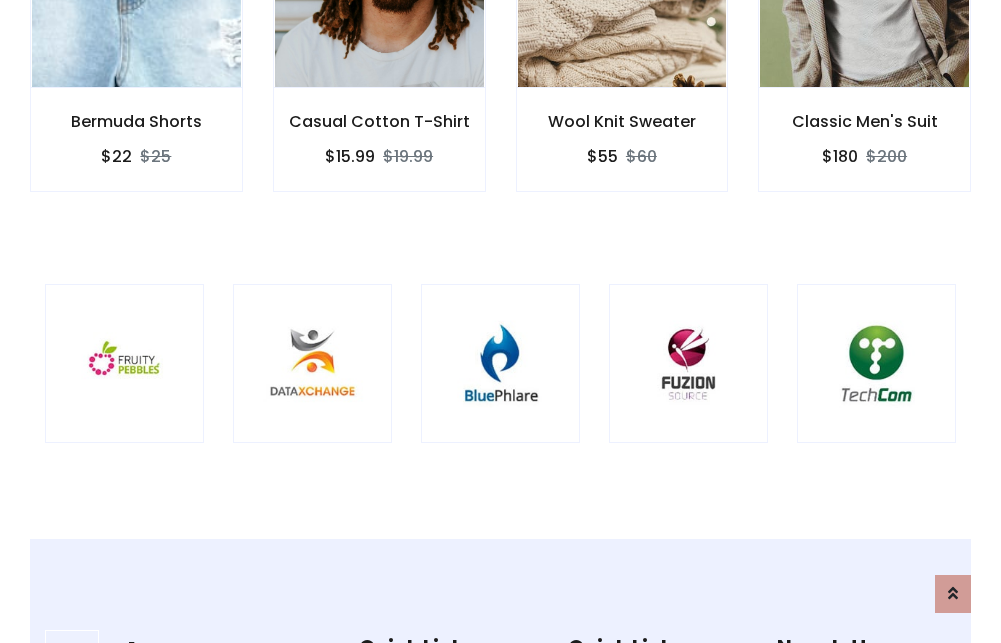 click at bounding box center [500, 363] 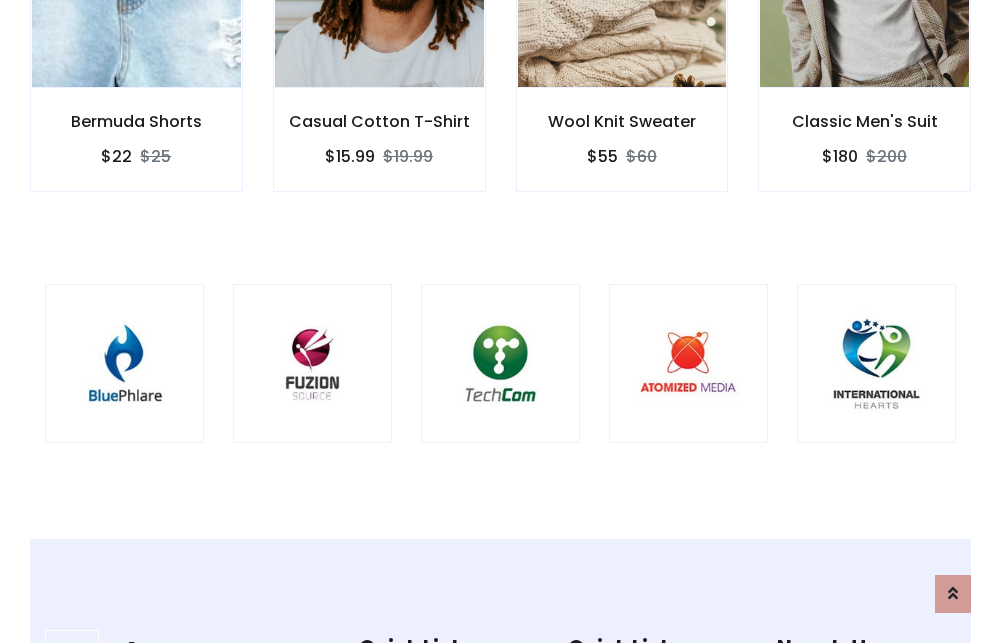 click at bounding box center [500, 363] 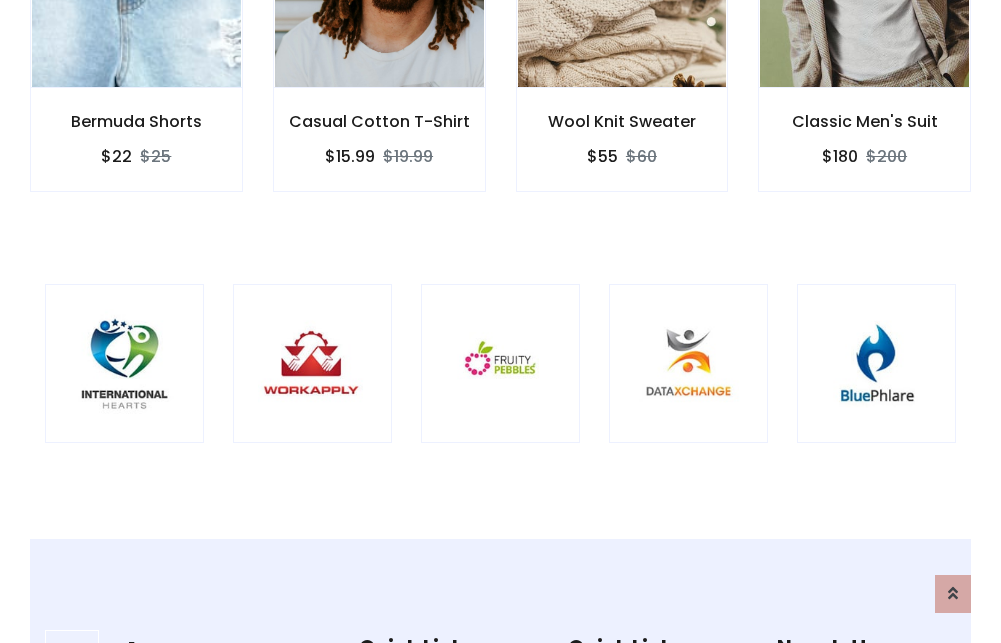 scroll, scrollTop: 0, scrollLeft: 0, axis: both 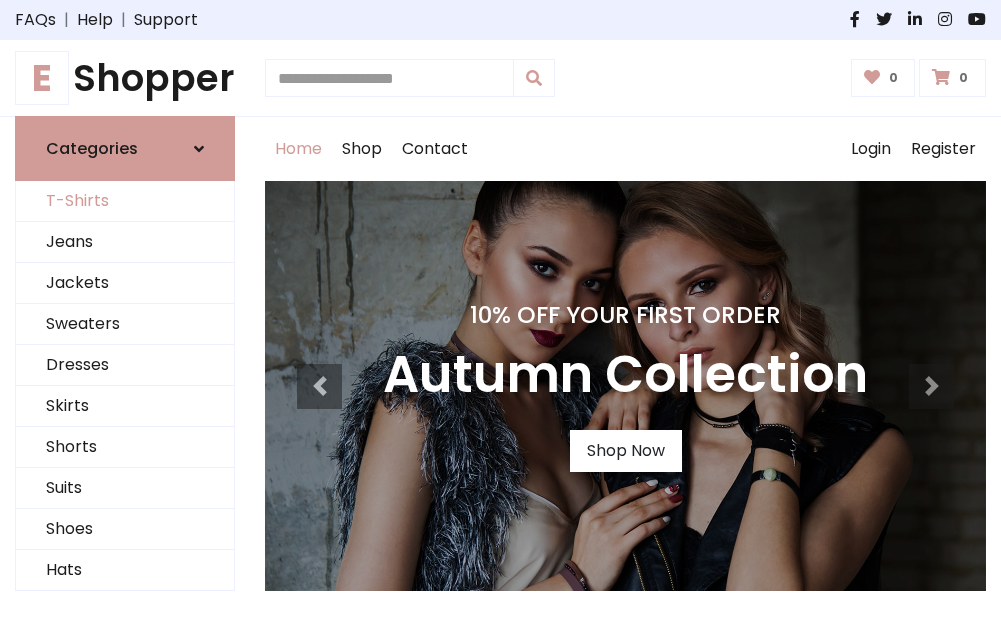 click on "T-Shirts" at bounding box center [125, 201] 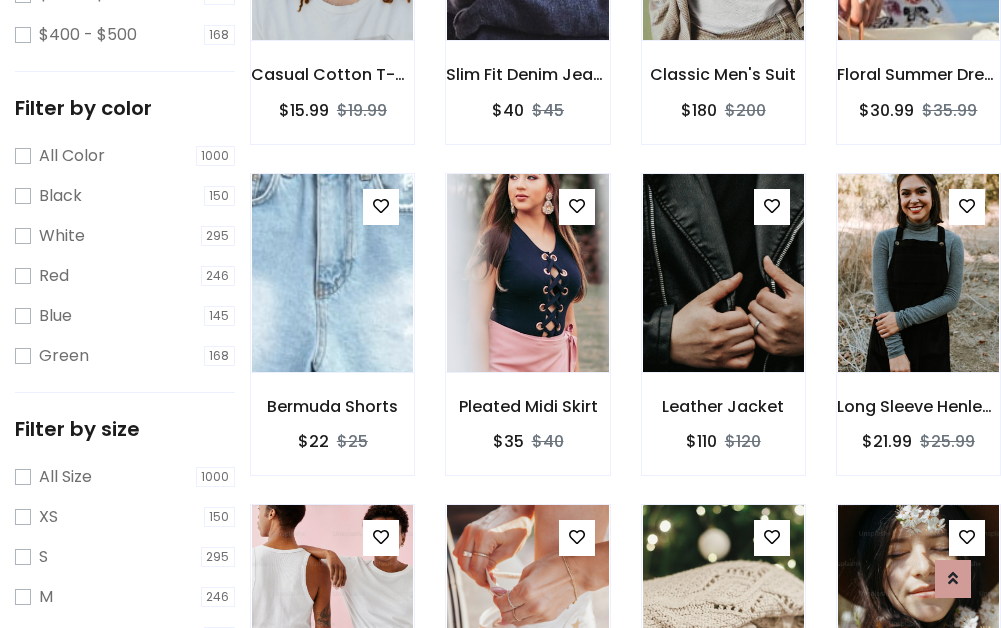 scroll, scrollTop: 701, scrollLeft: 0, axis: vertical 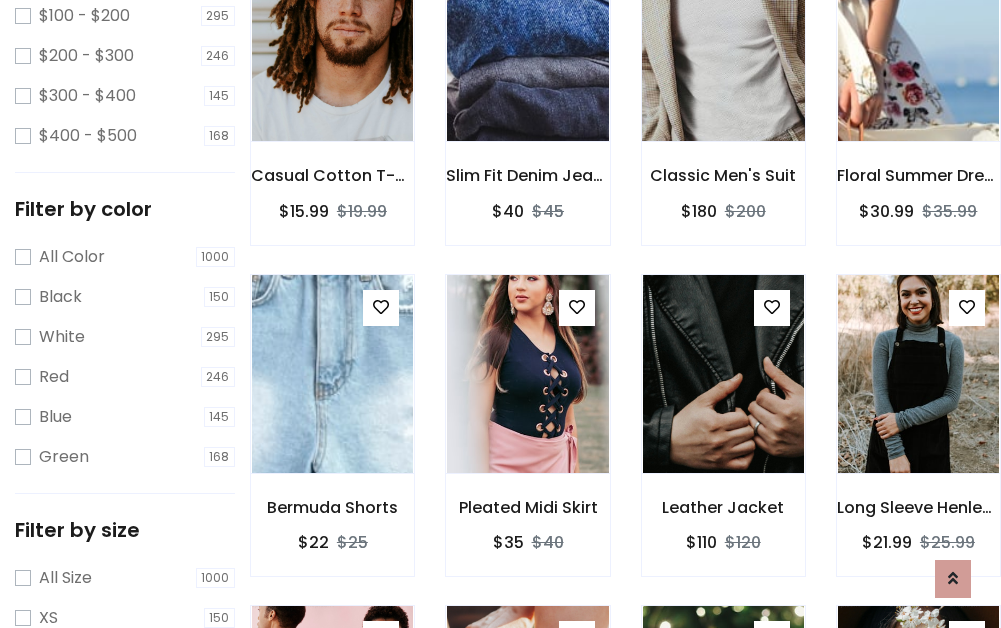 click at bounding box center [723, 42] 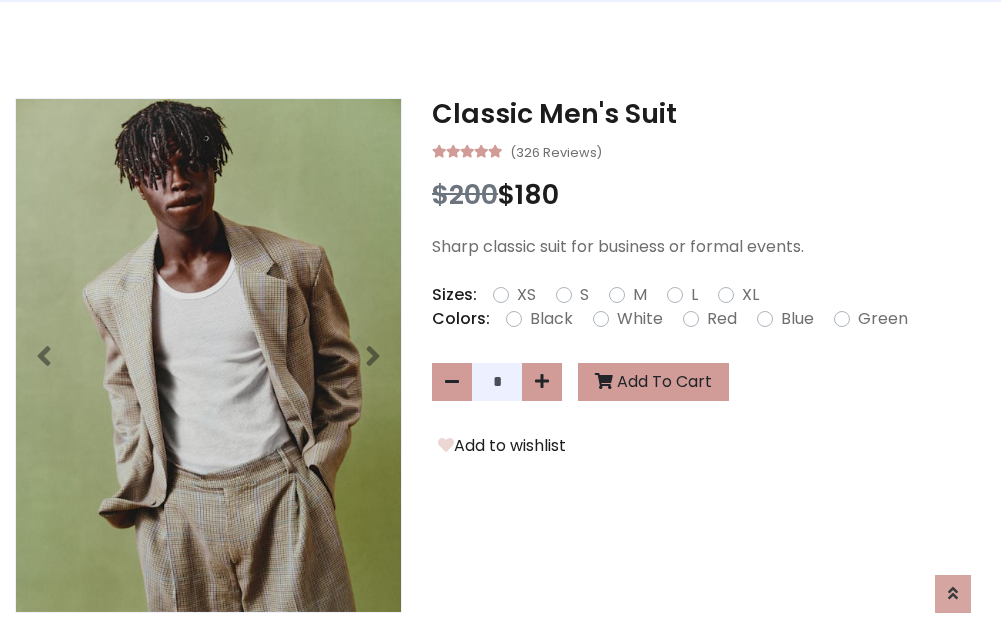 scroll, scrollTop: 0, scrollLeft: 0, axis: both 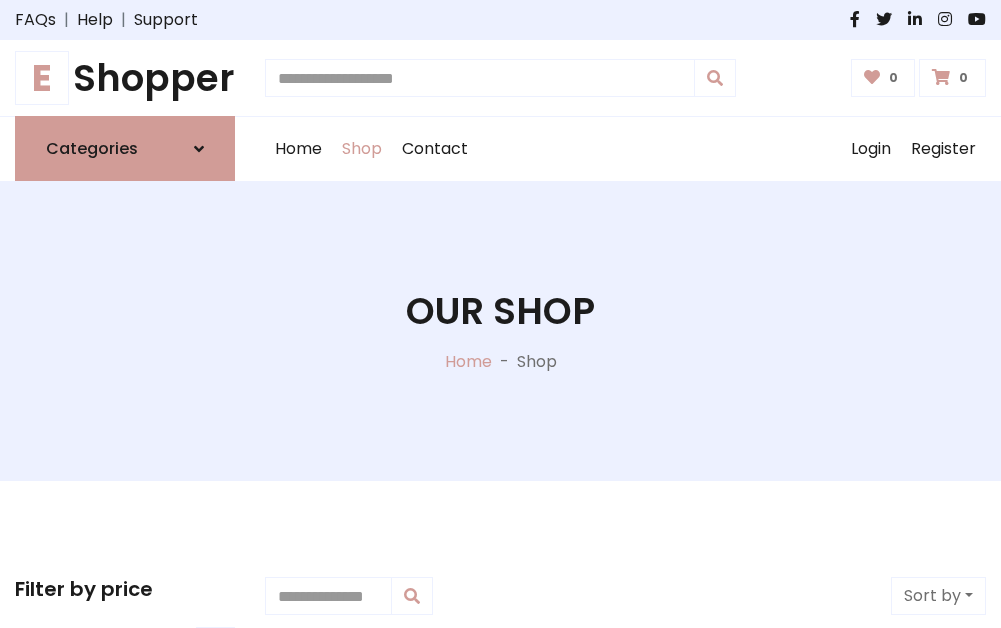 click on "E Shopper" at bounding box center (125, 78) 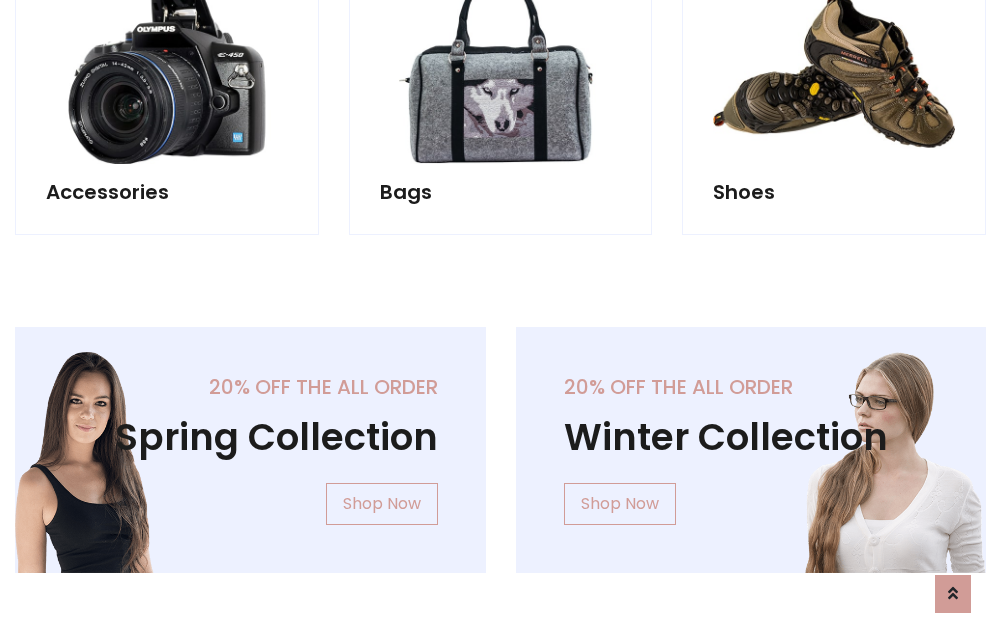 scroll, scrollTop: 1943, scrollLeft: 0, axis: vertical 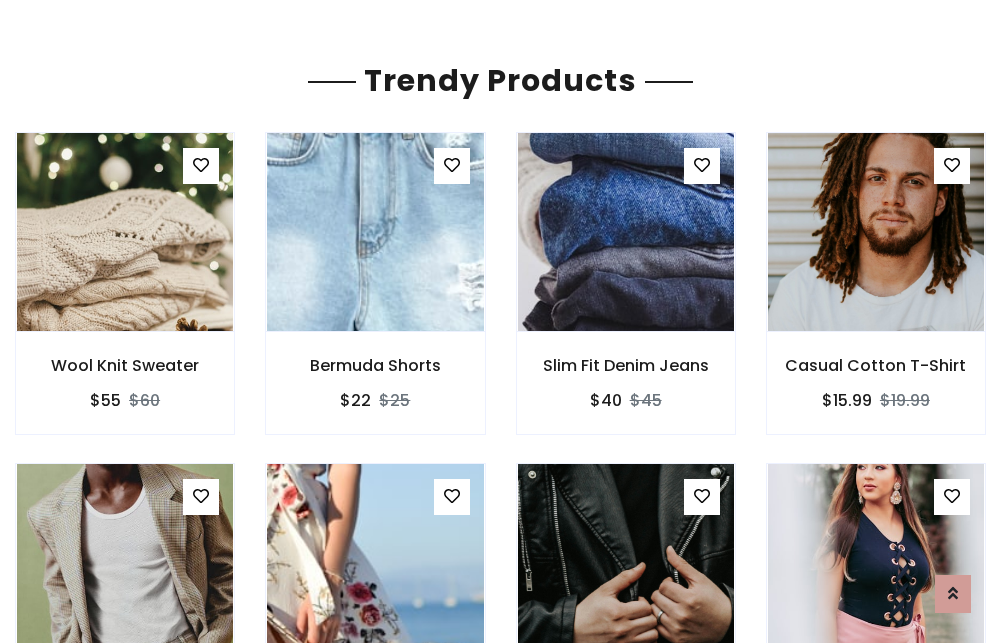 click on "Shop" at bounding box center [362, -1794] 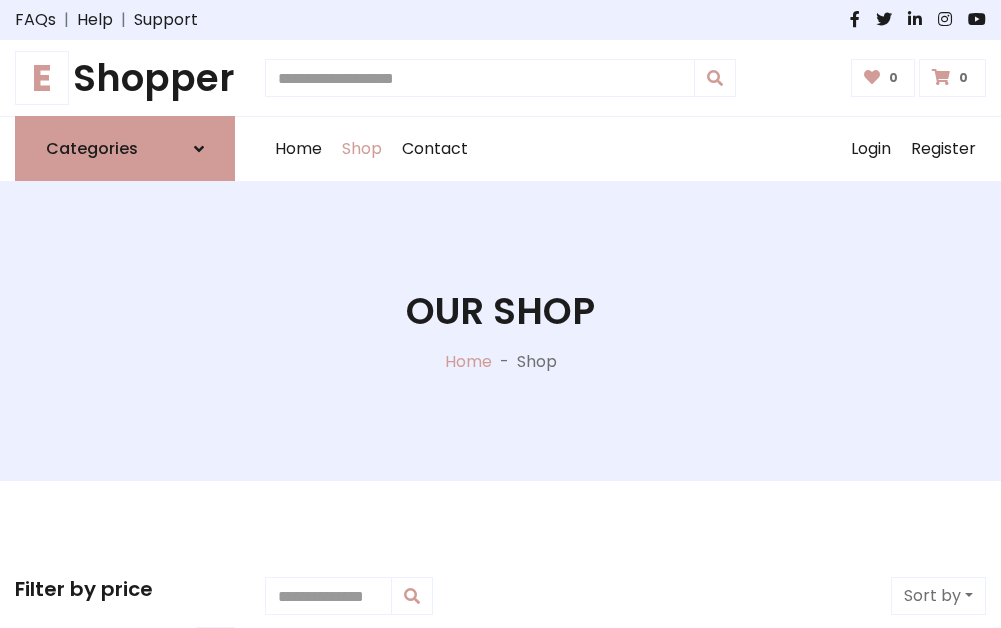 scroll, scrollTop: 0, scrollLeft: 0, axis: both 